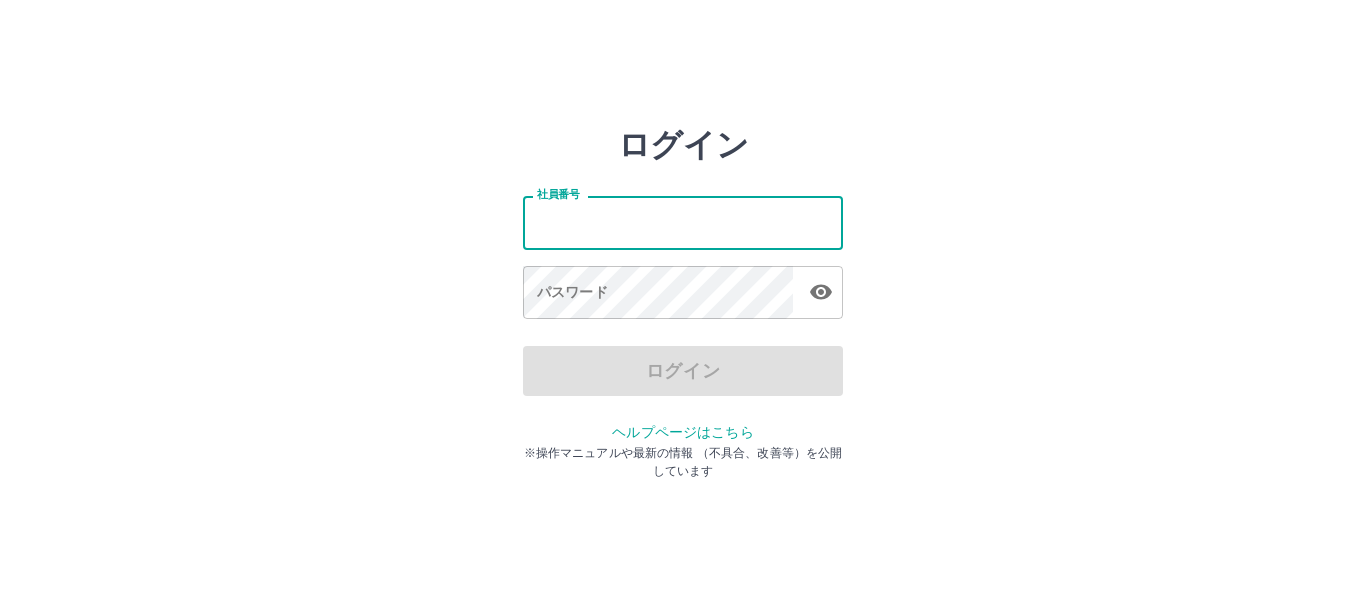 scroll, scrollTop: 0, scrollLeft: 0, axis: both 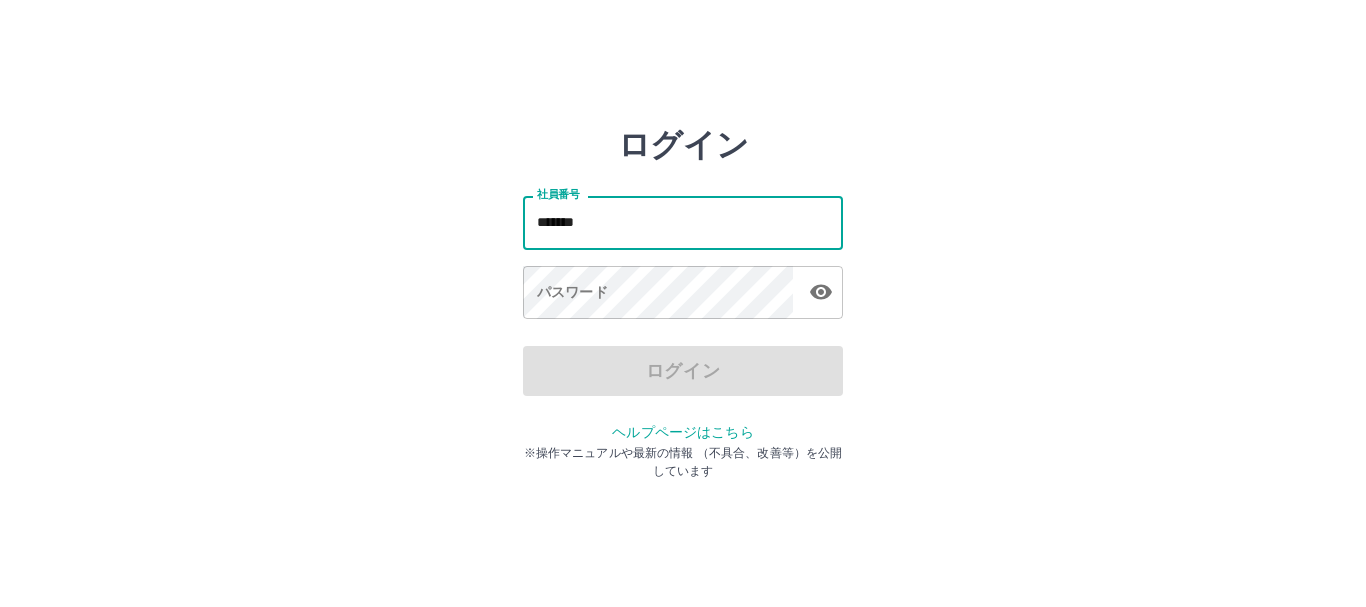 type on "*******" 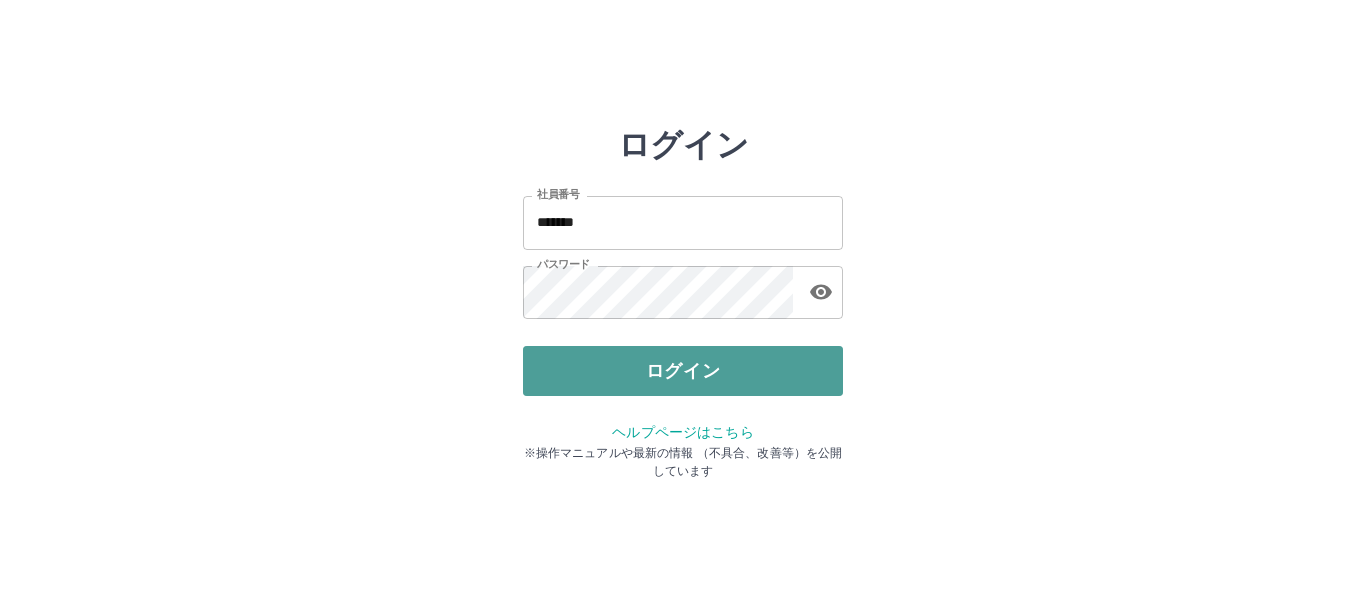 click on "ログイン" at bounding box center [683, 371] 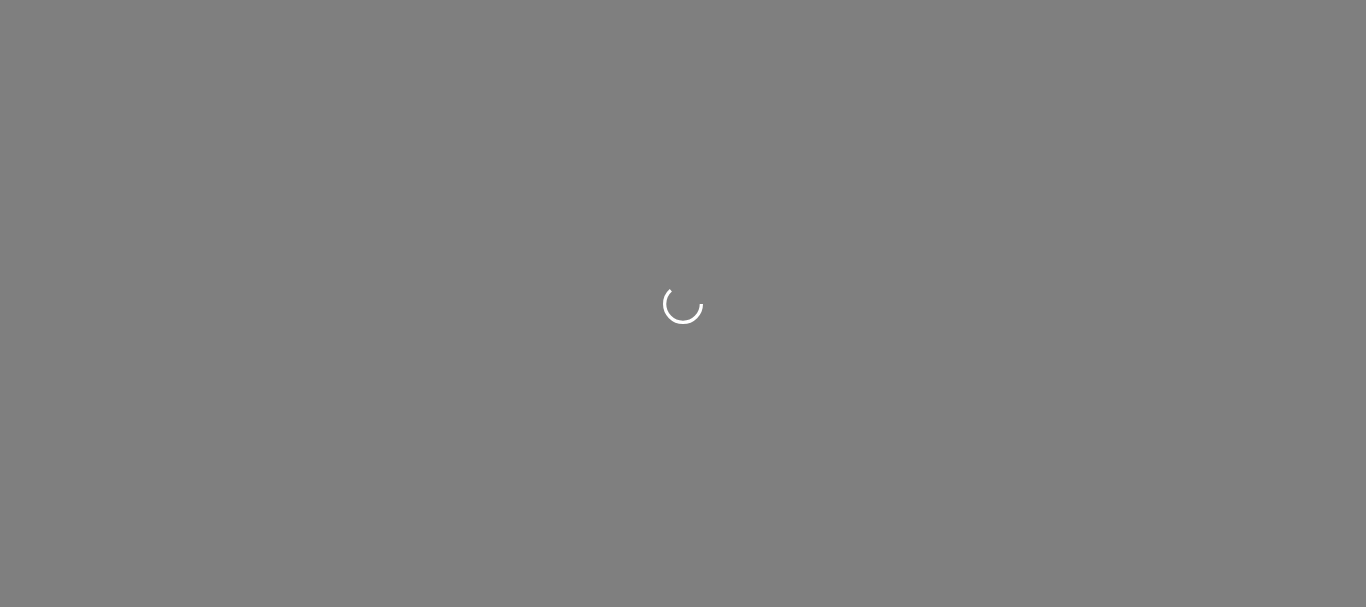 scroll, scrollTop: 0, scrollLeft: 0, axis: both 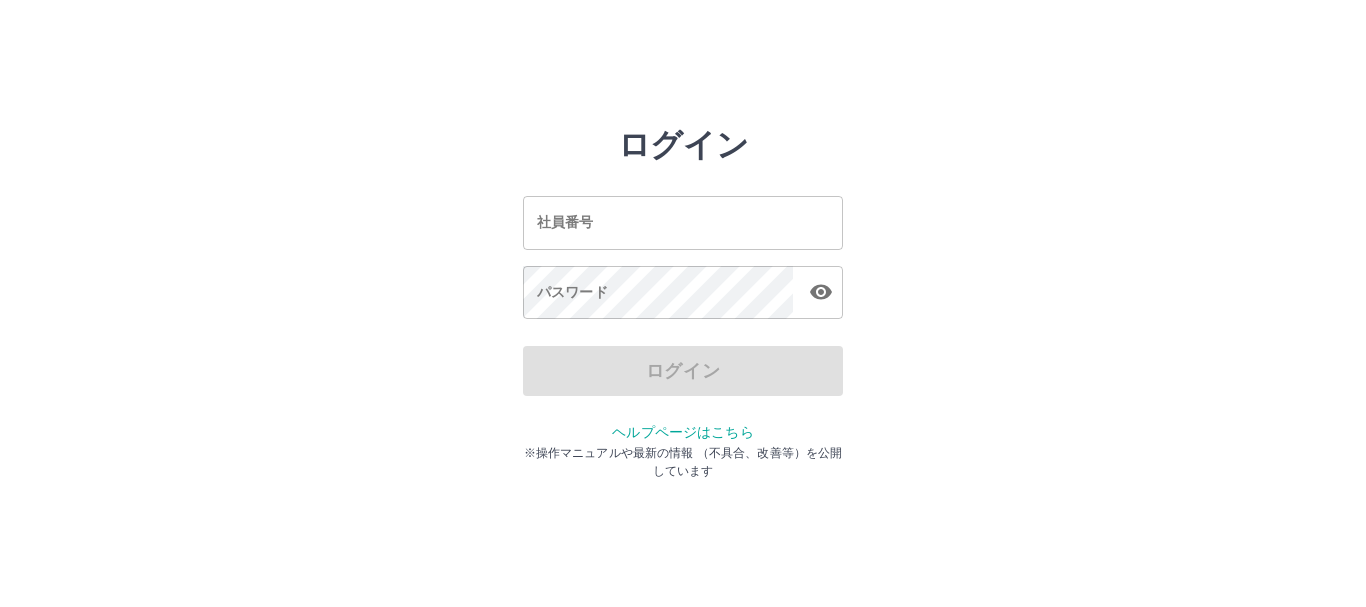 click on "社員番号" at bounding box center [683, 222] 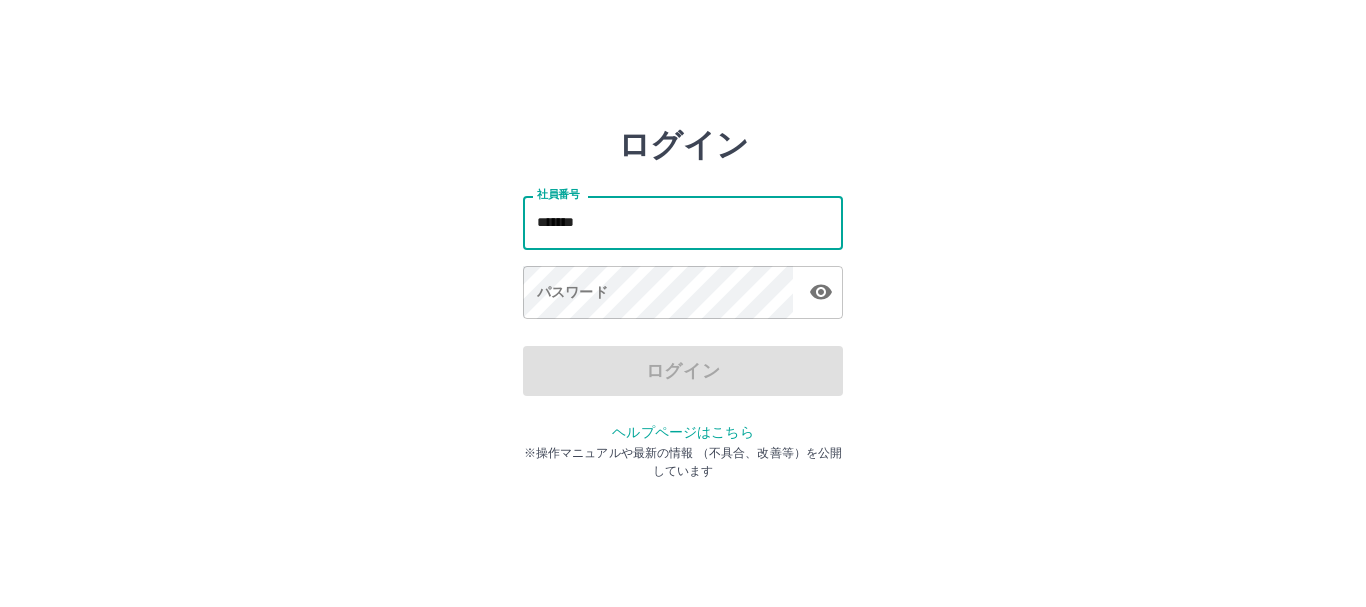 type on "*******" 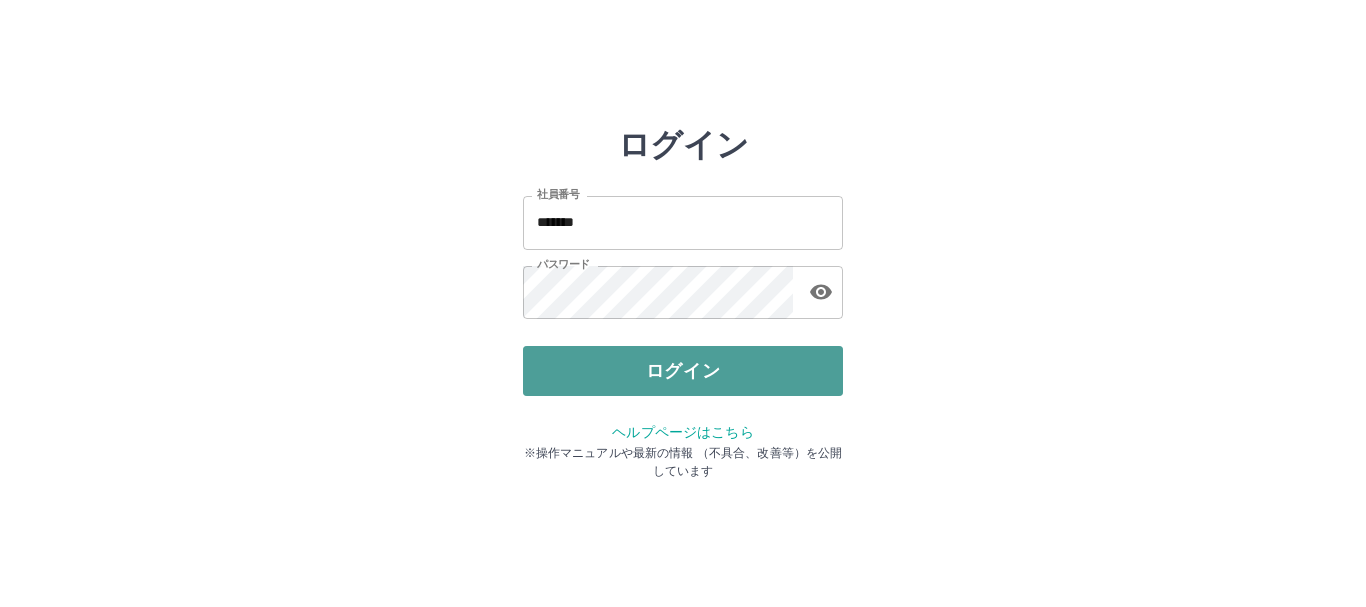 click on "ログイン" at bounding box center (683, 371) 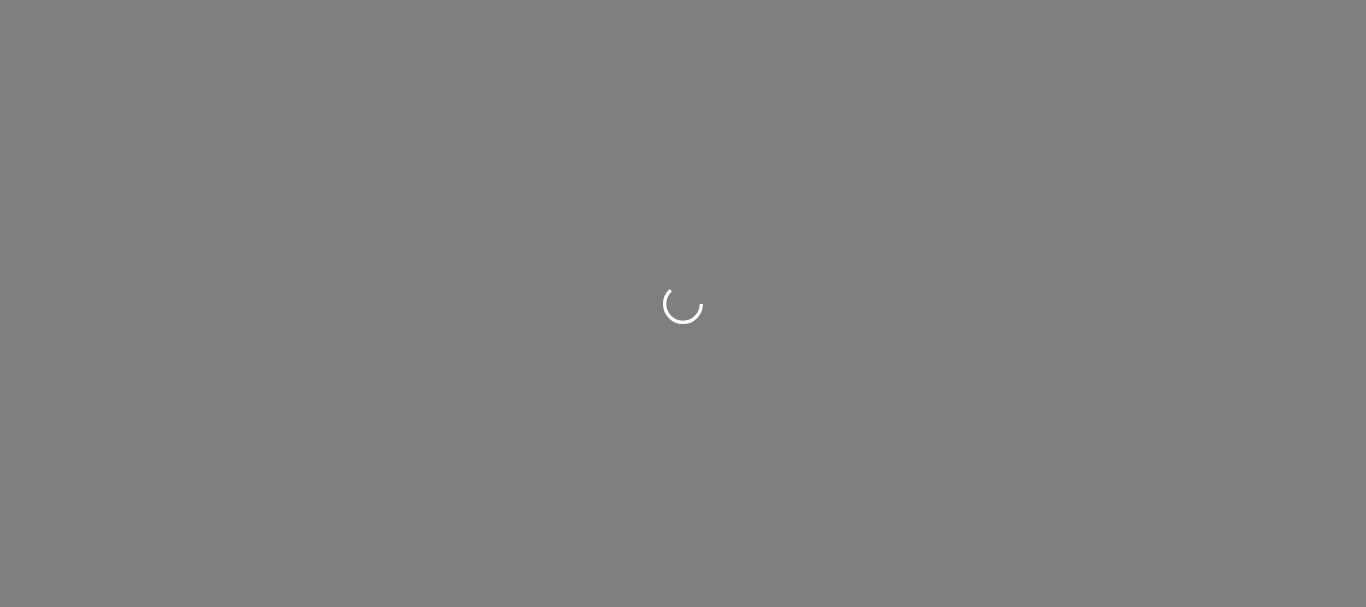 scroll, scrollTop: 0, scrollLeft: 0, axis: both 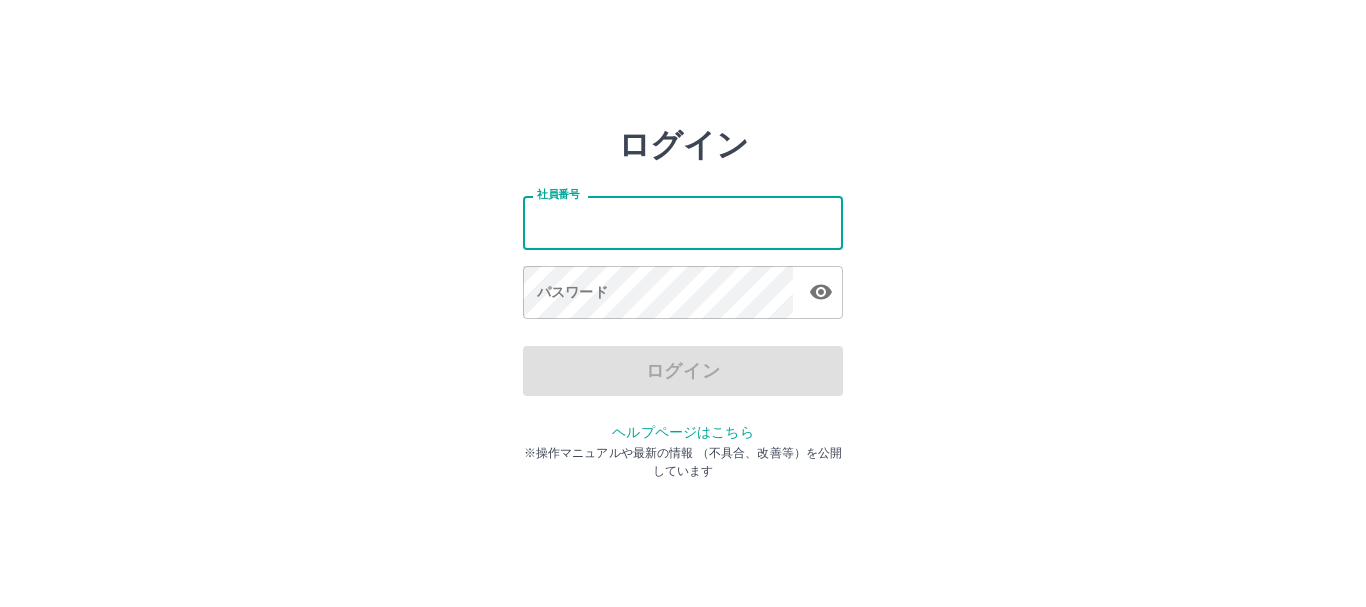 click on "社員番号" at bounding box center [683, 222] 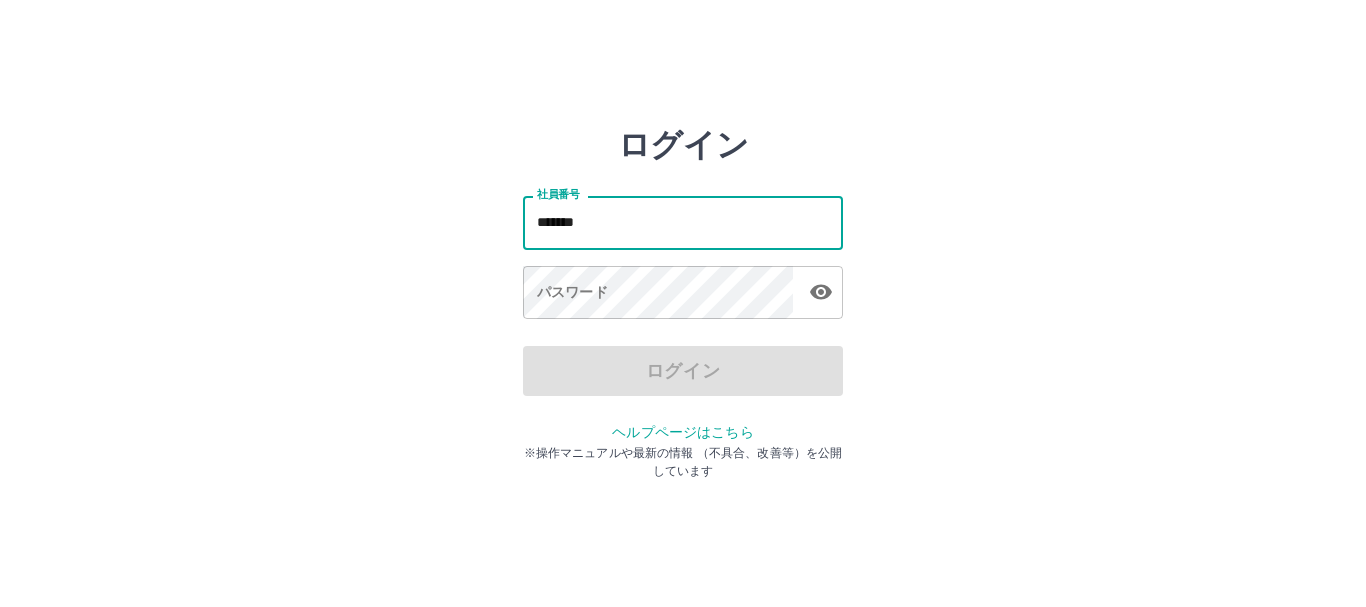 type on "*******" 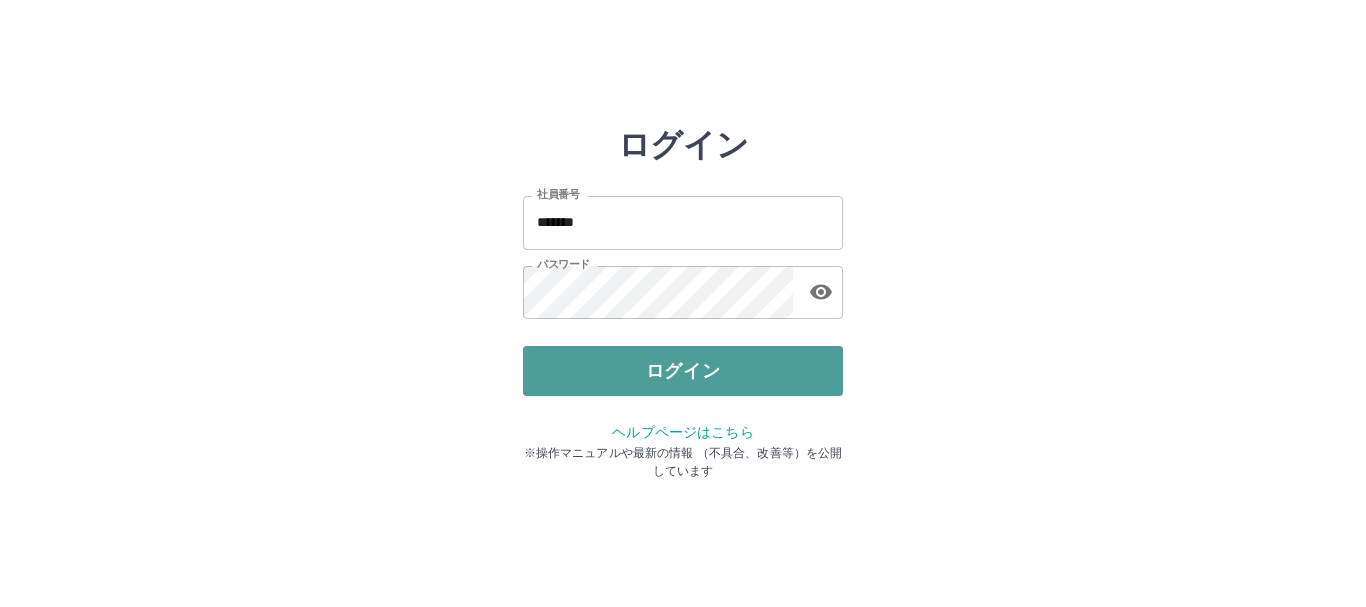 click on "ログイン" at bounding box center (683, 371) 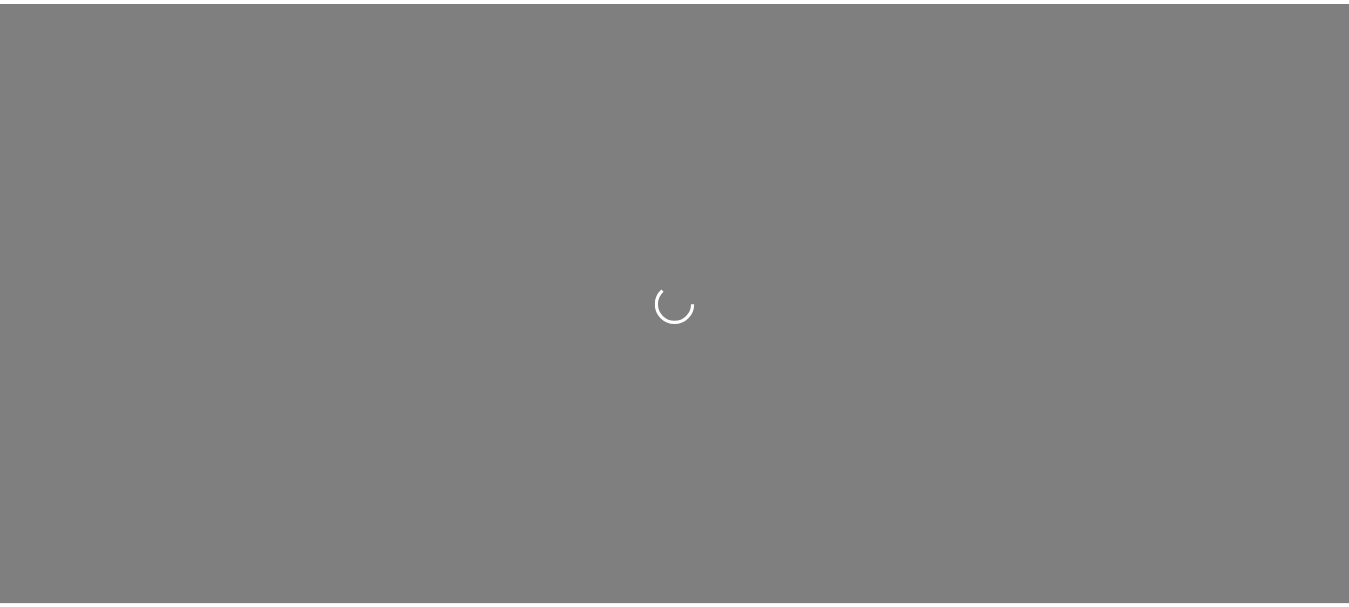 scroll, scrollTop: 0, scrollLeft: 0, axis: both 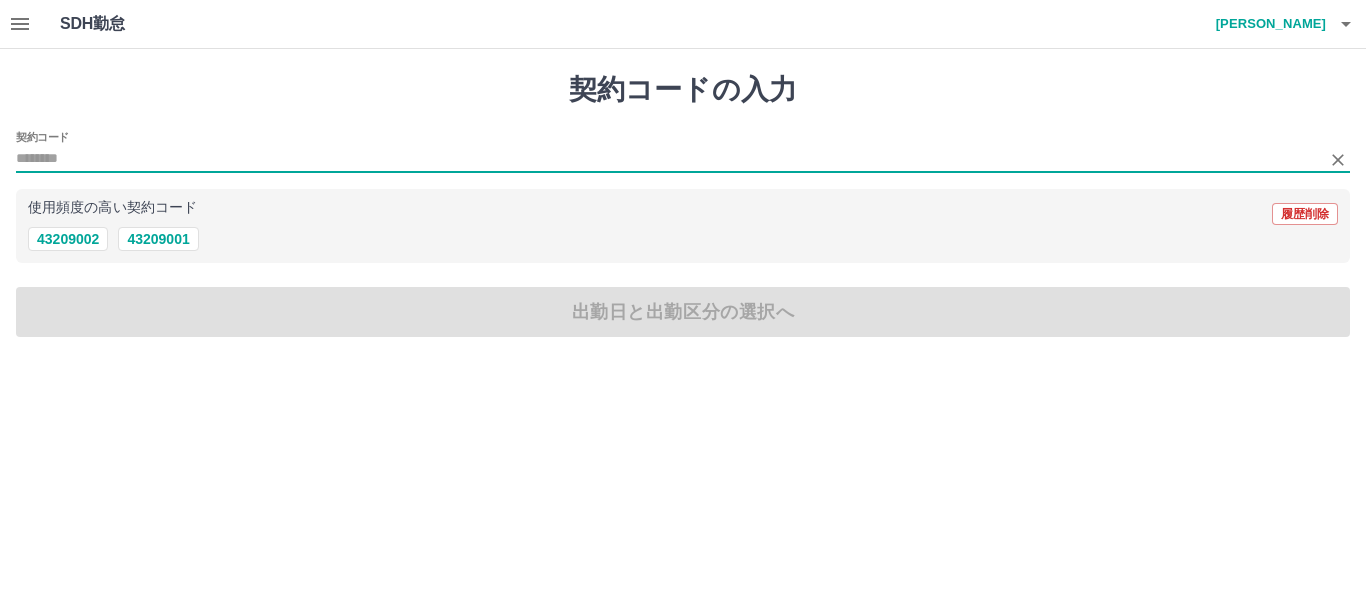 click on "契約コード" at bounding box center (668, 159) 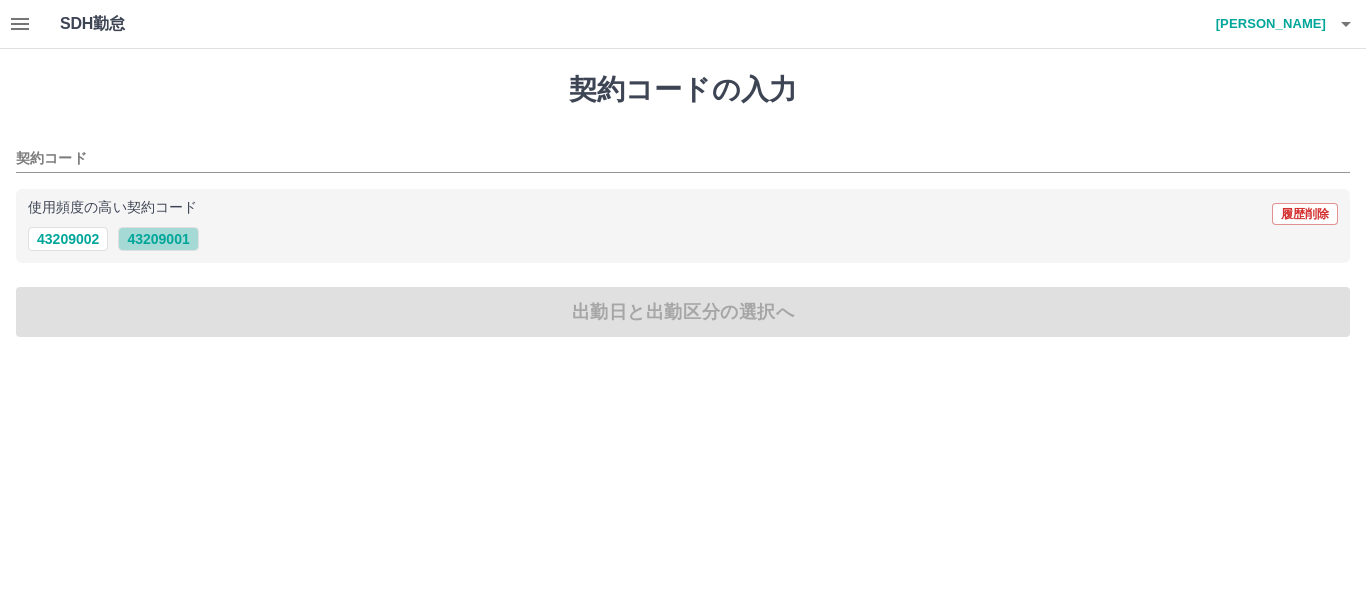 click on "43209001" at bounding box center (158, 239) 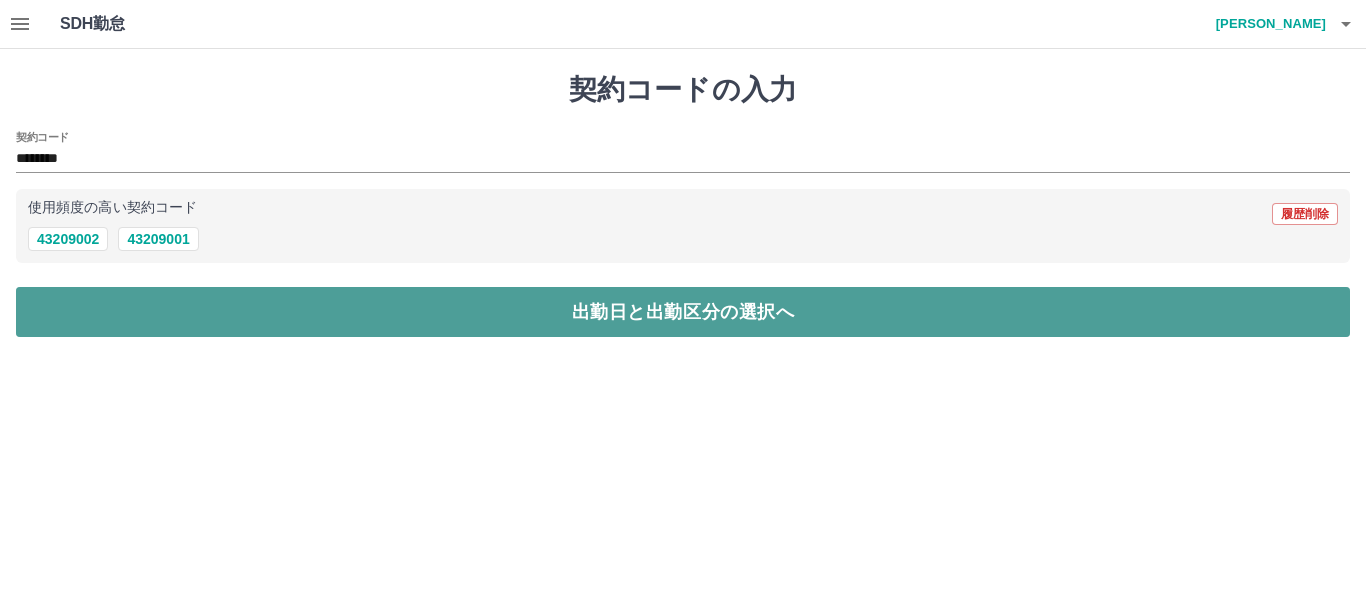 click on "出勤日と出勤区分の選択へ" at bounding box center [683, 312] 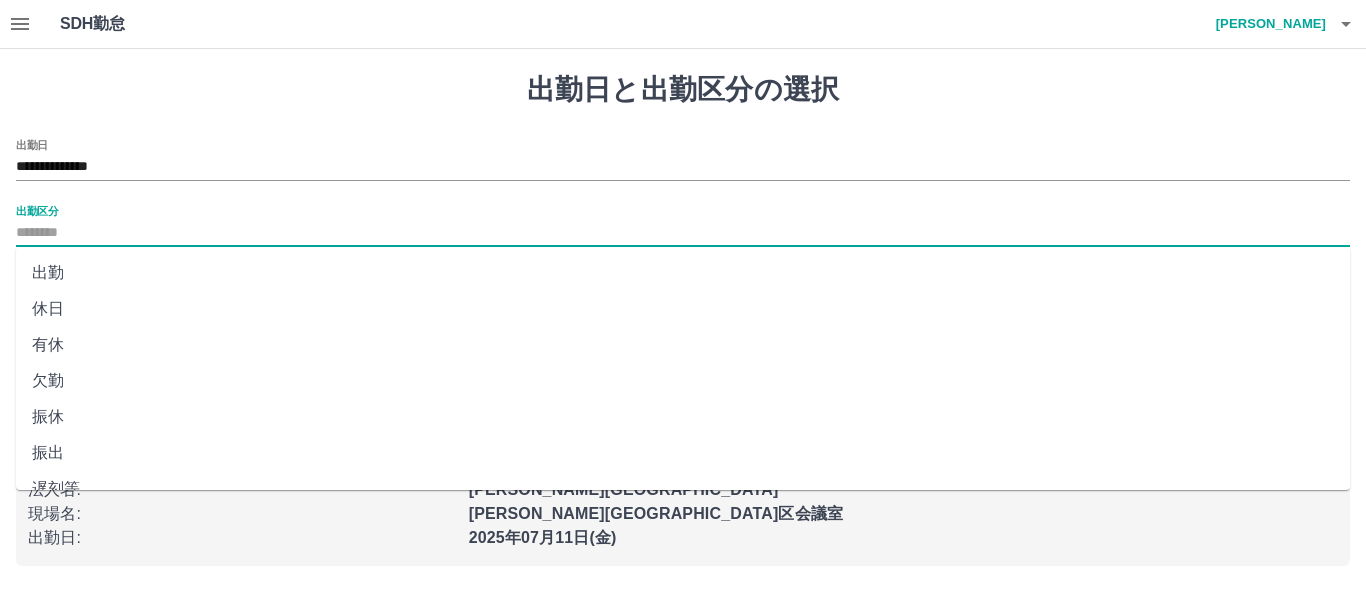 click on "出勤区分" at bounding box center (683, 233) 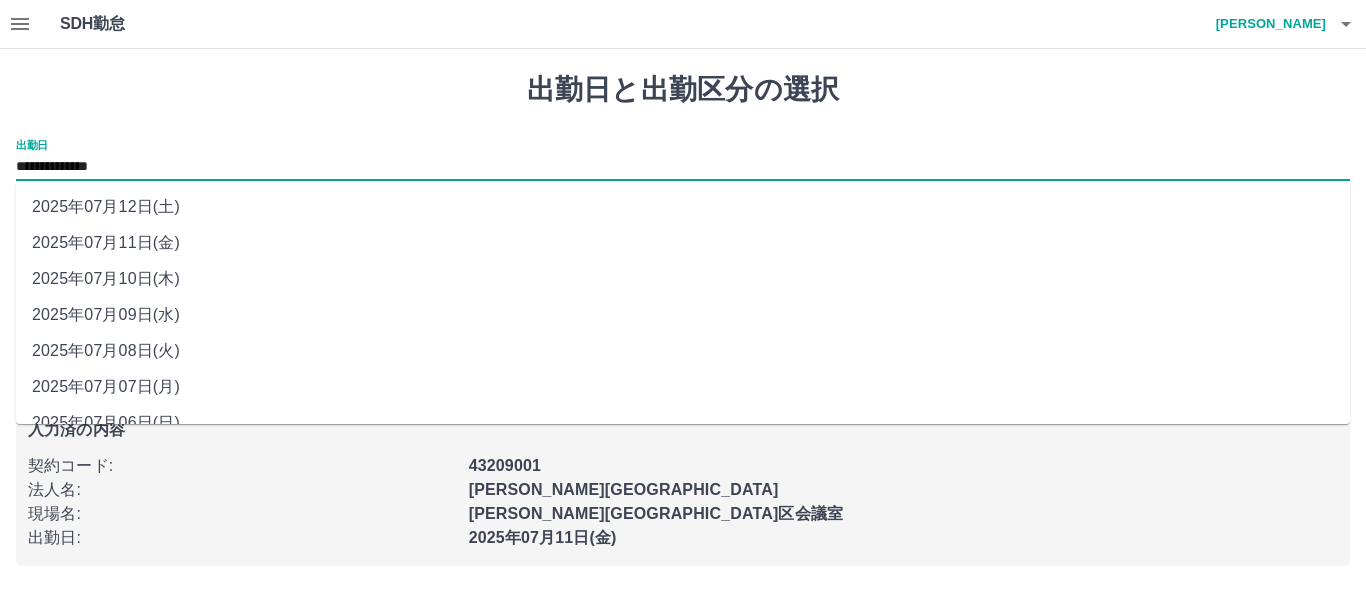 click on "**********" at bounding box center [683, 167] 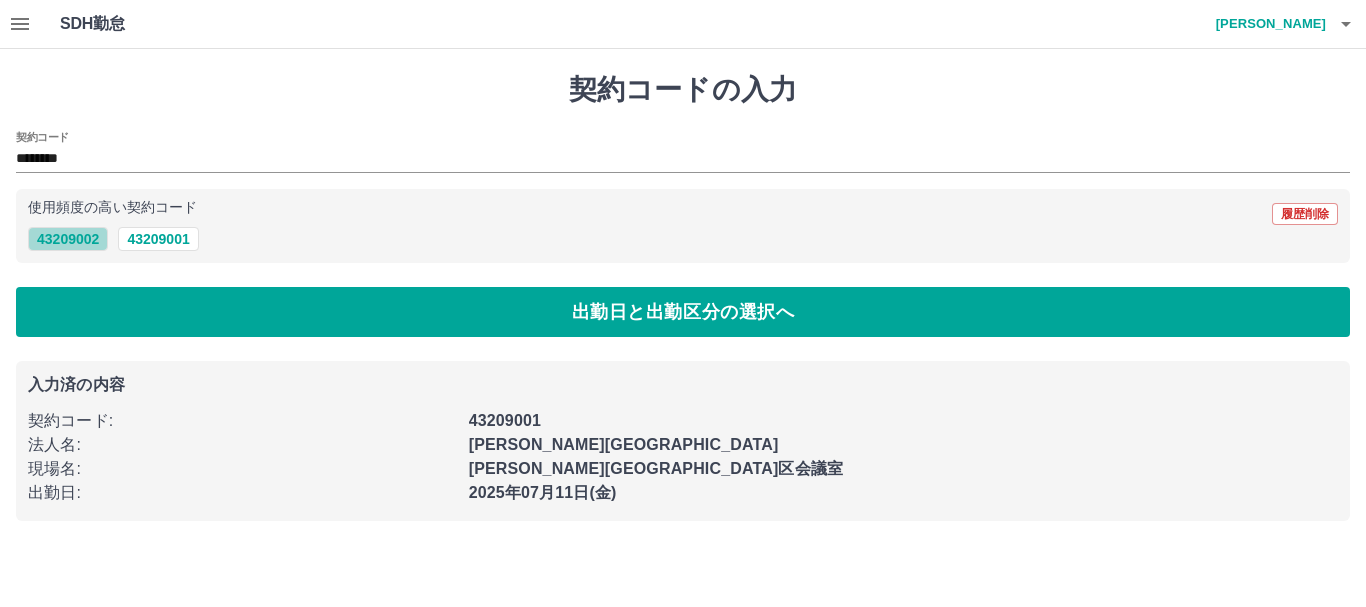 click on "43209002" at bounding box center (68, 239) 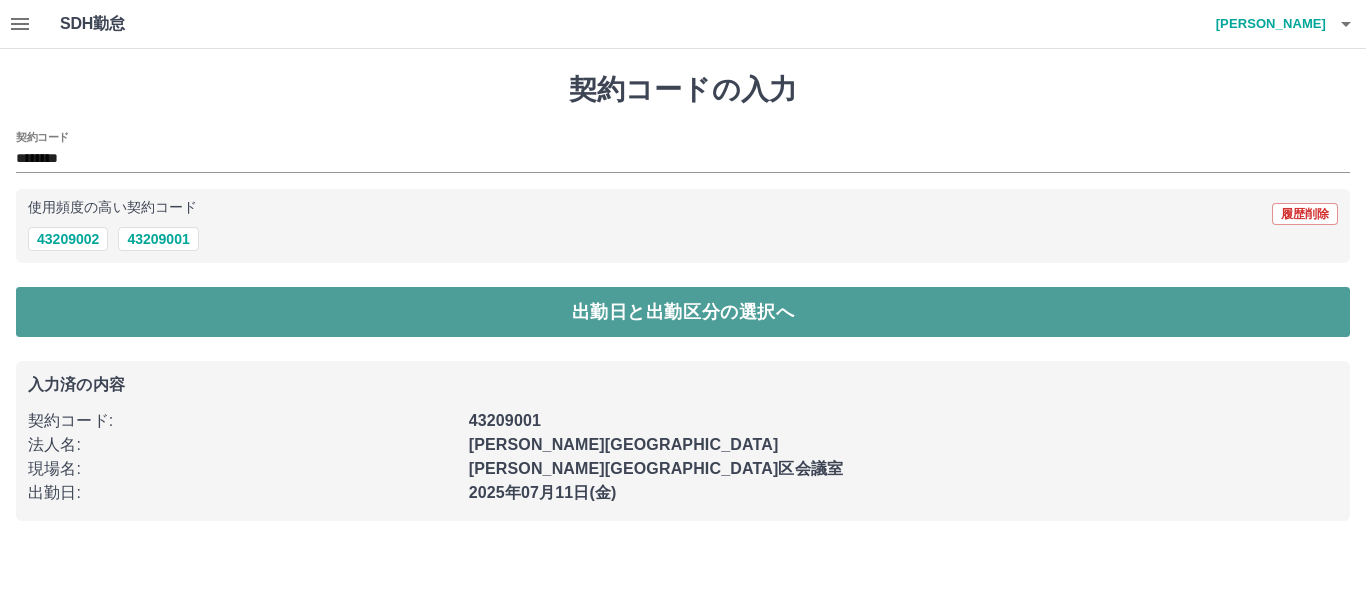 click on "出勤日と出勤区分の選択へ" at bounding box center [683, 312] 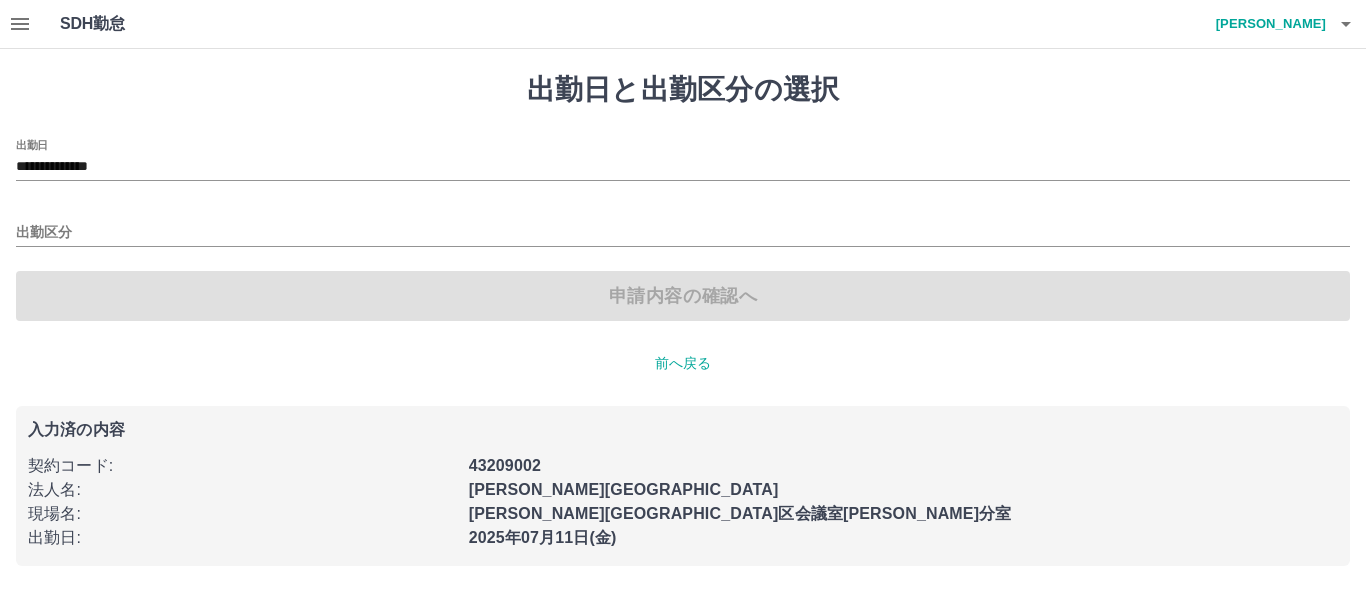 click on "出勤区分" at bounding box center (683, 226) 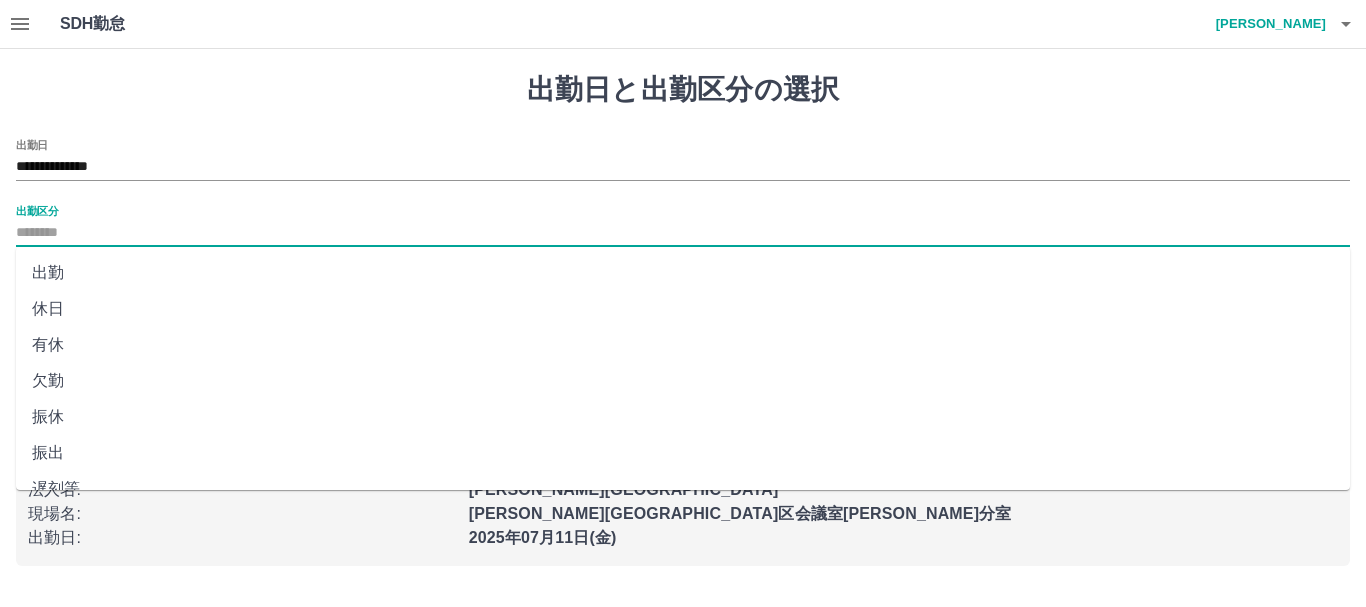 click on "出勤区分" at bounding box center [683, 233] 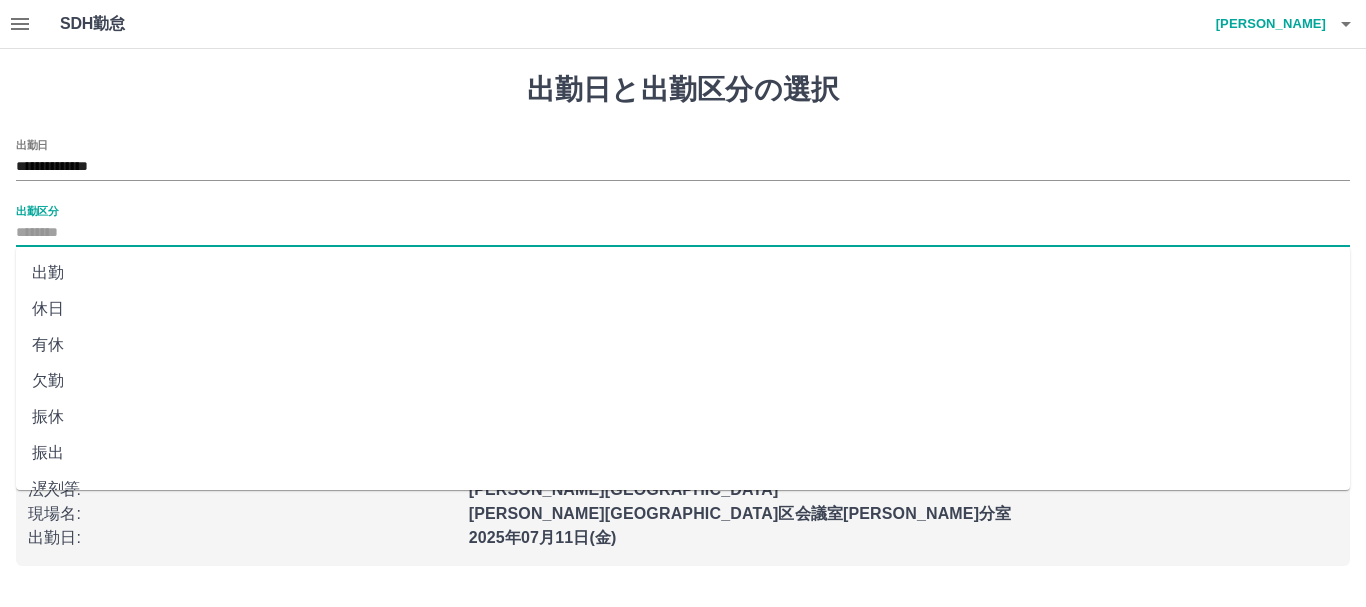 click on "出勤" at bounding box center (683, 273) 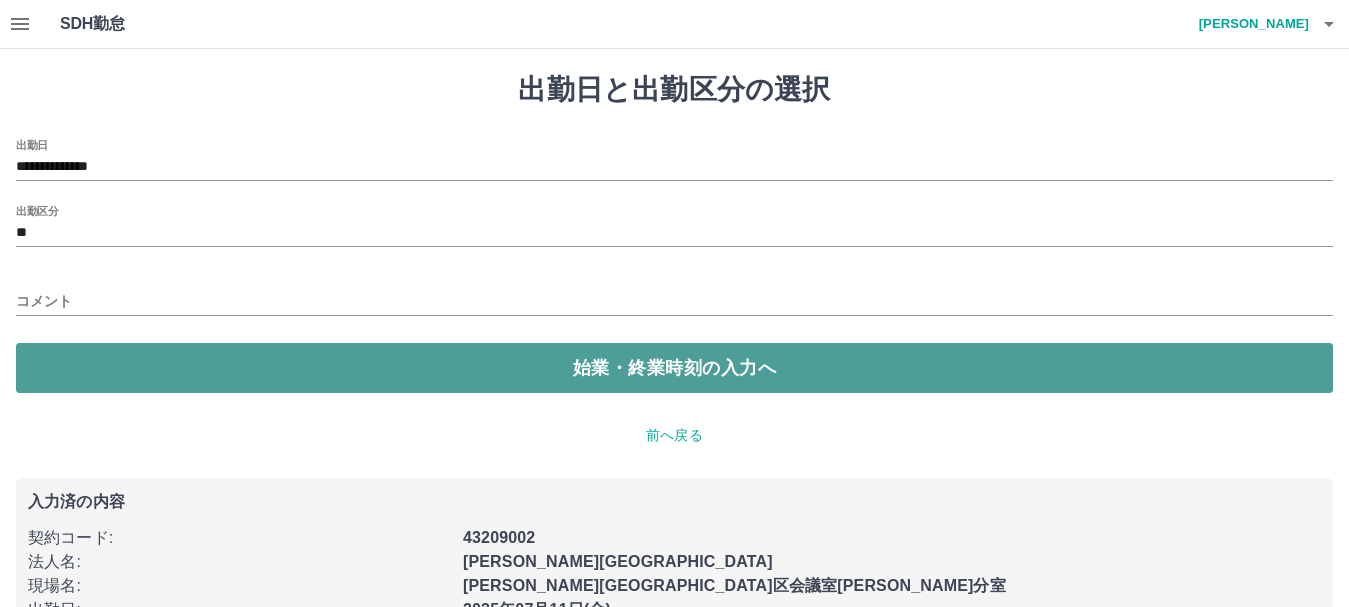 click on "始業・終業時刻の入力へ" at bounding box center [674, 368] 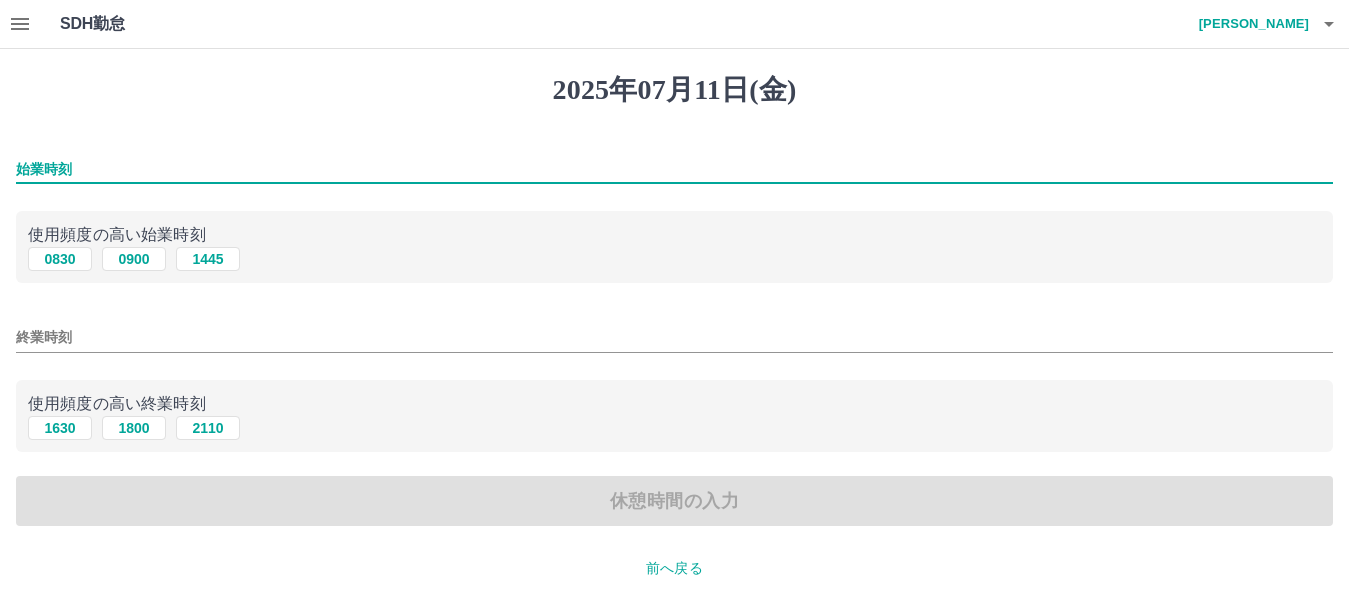 click on "始業時刻" at bounding box center (674, 169) 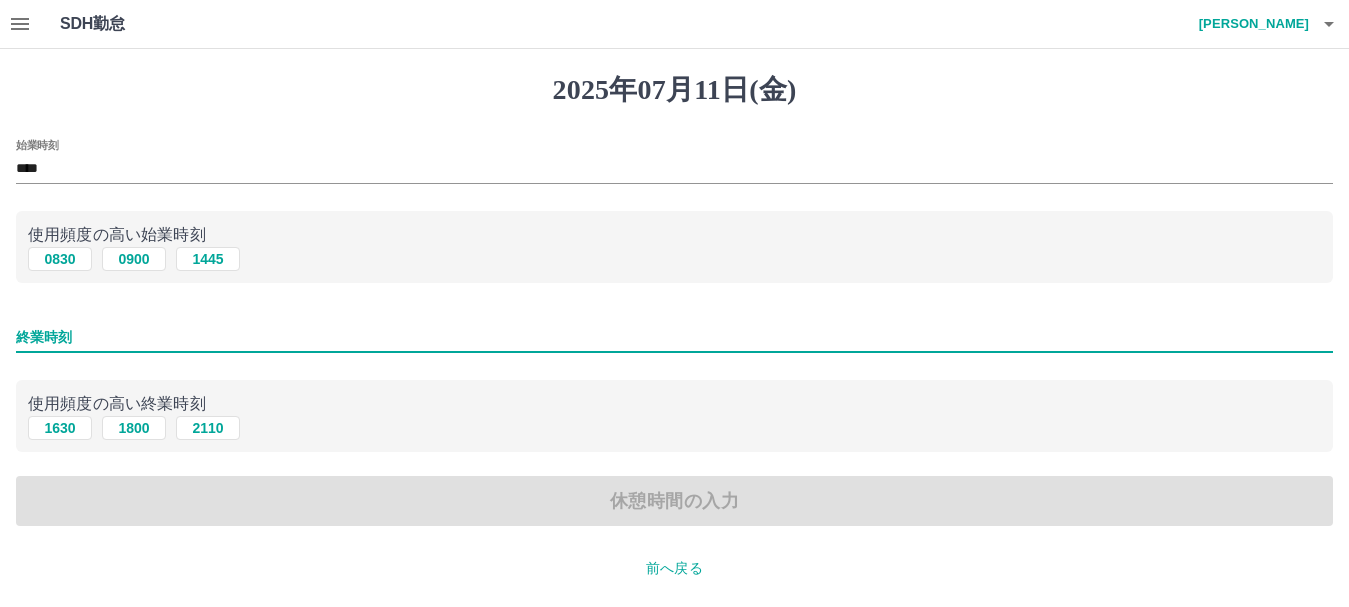 click on "終業時刻" at bounding box center [674, 337] 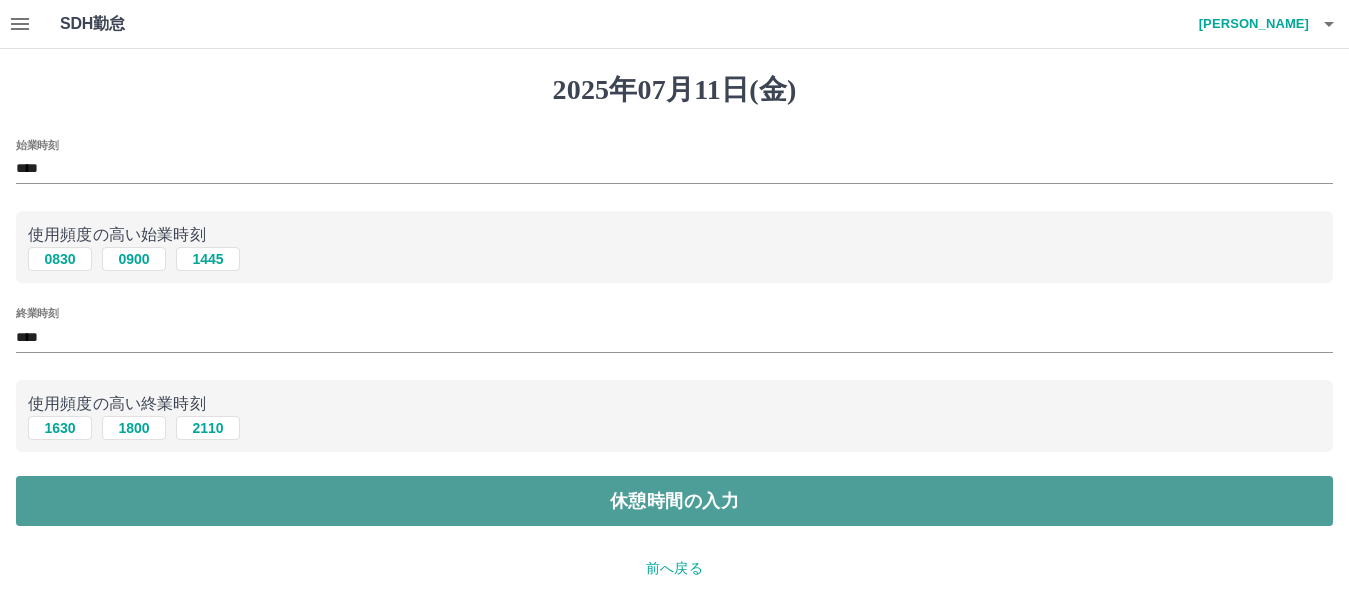 click on "休憩時間の入力" at bounding box center [674, 501] 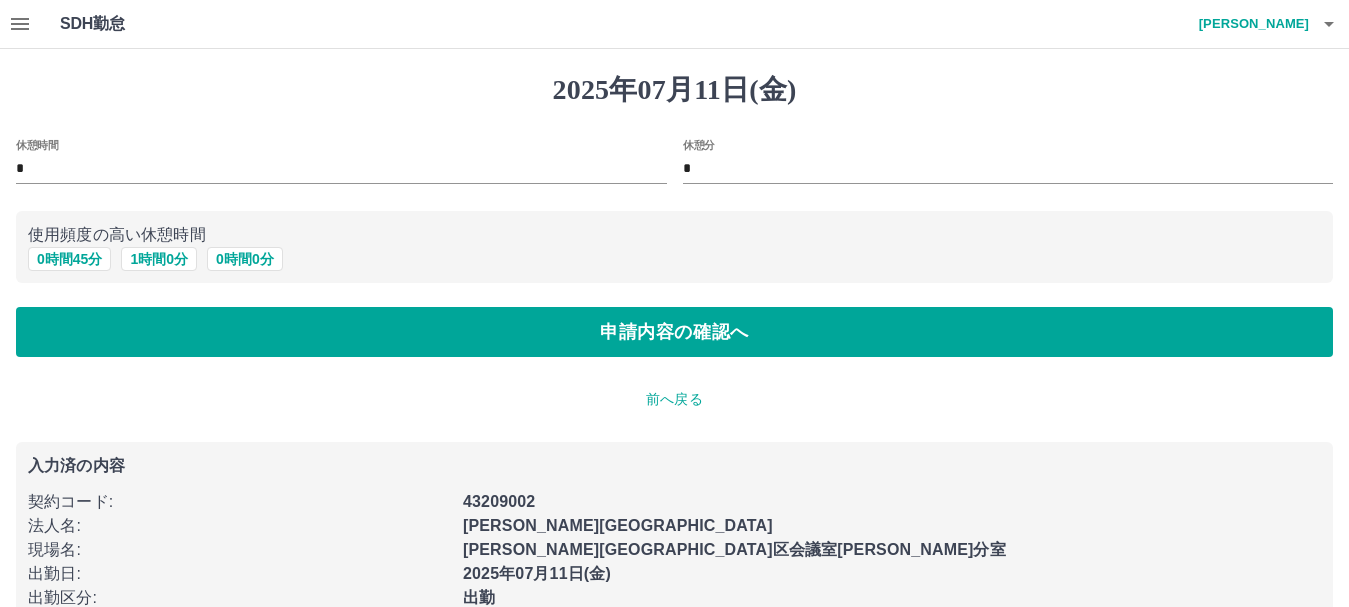 drag, startPoint x: 61, startPoint y: 210, endPoint x: 268, endPoint y: 137, distance: 219.49487 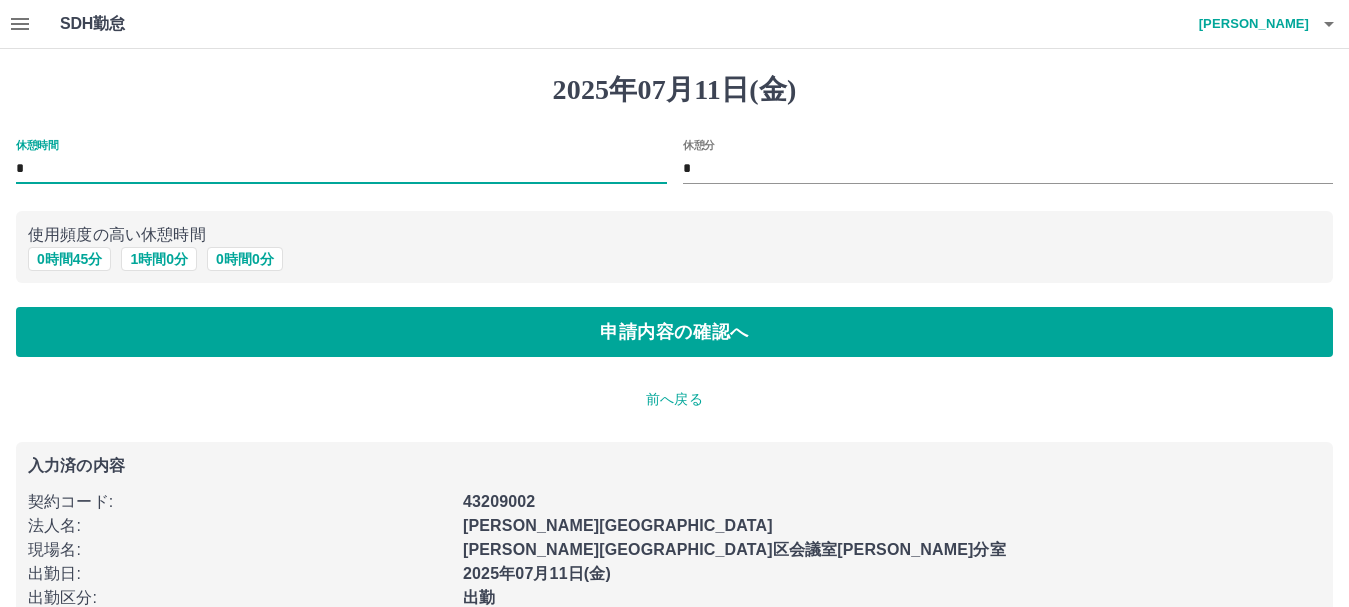 click on "*" at bounding box center [341, 169] 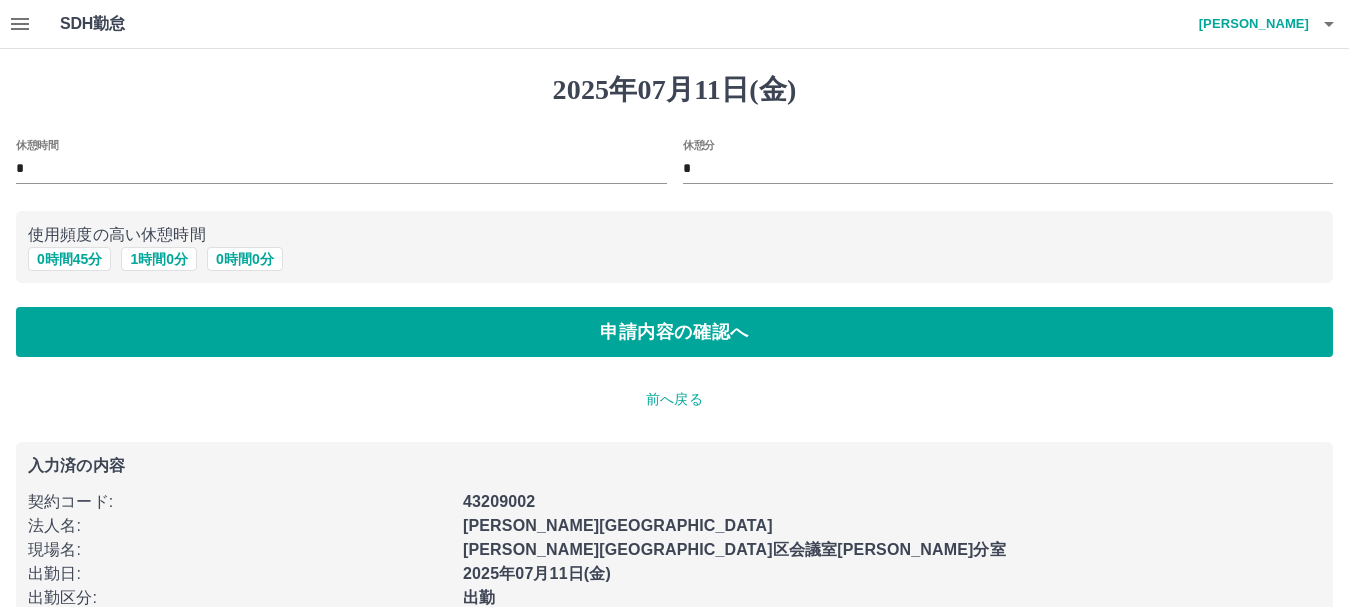 drag, startPoint x: 372, startPoint y: 272, endPoint x: 361, endPoint y: 272, distance: 11 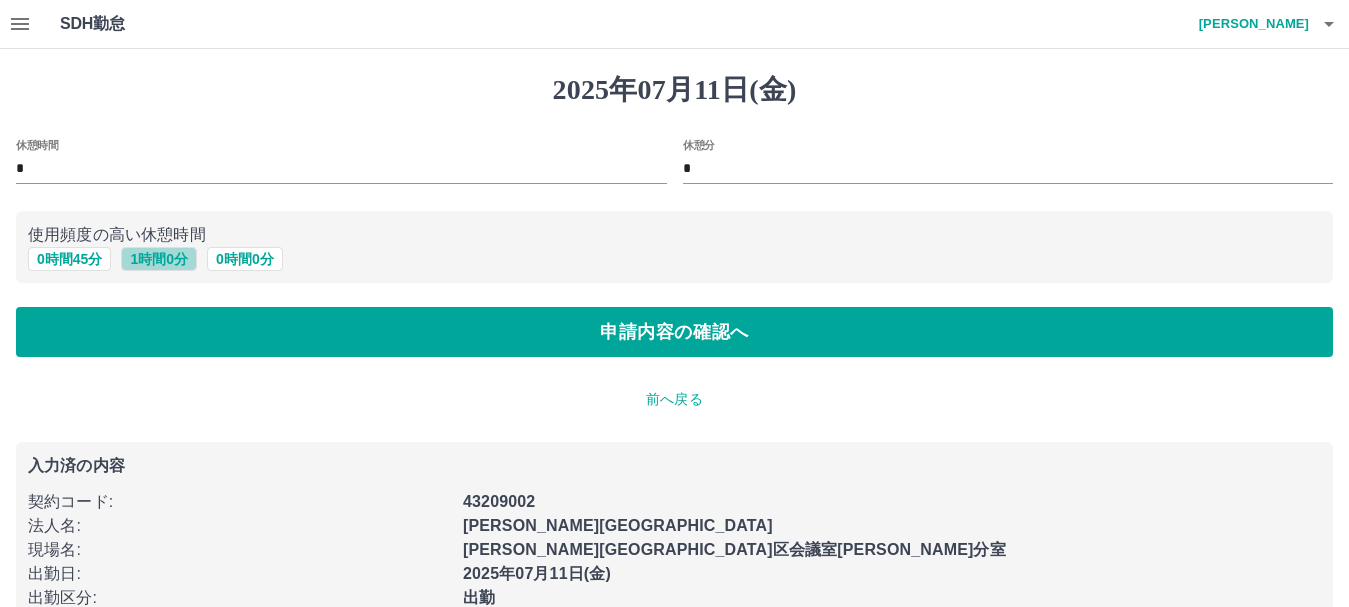 click on "1 時間 0 分" at bounding box center (159, 259) 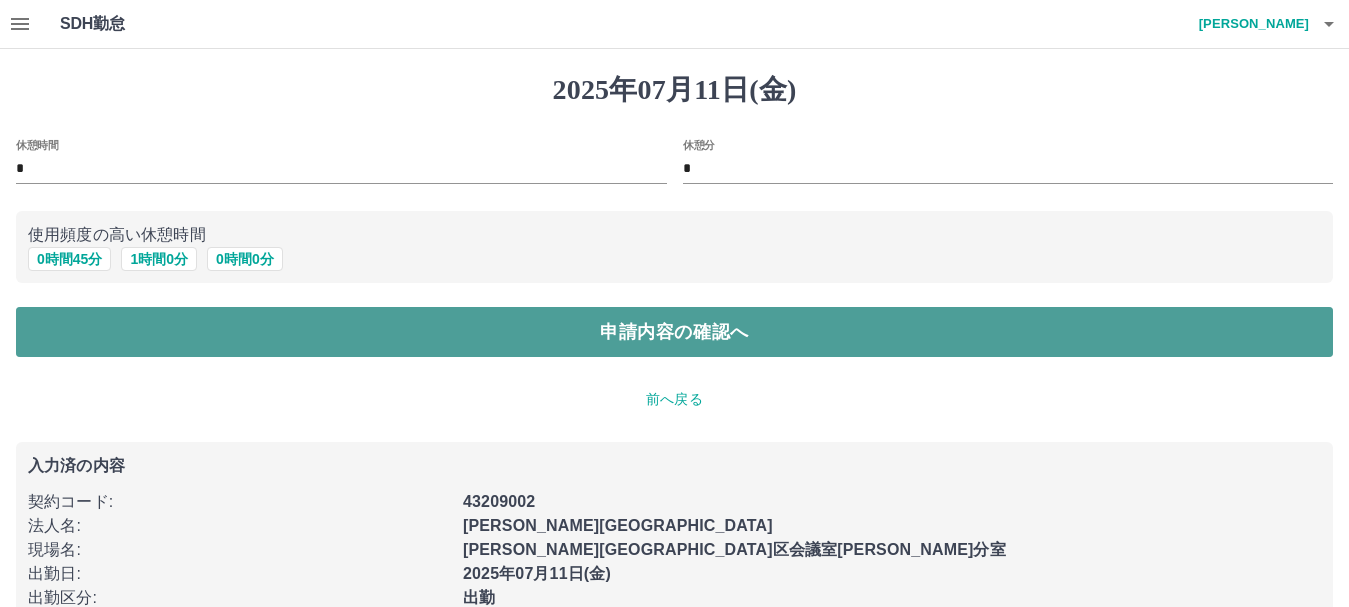 click on "申請内容の確認へ" at bounding box center [674, 332] 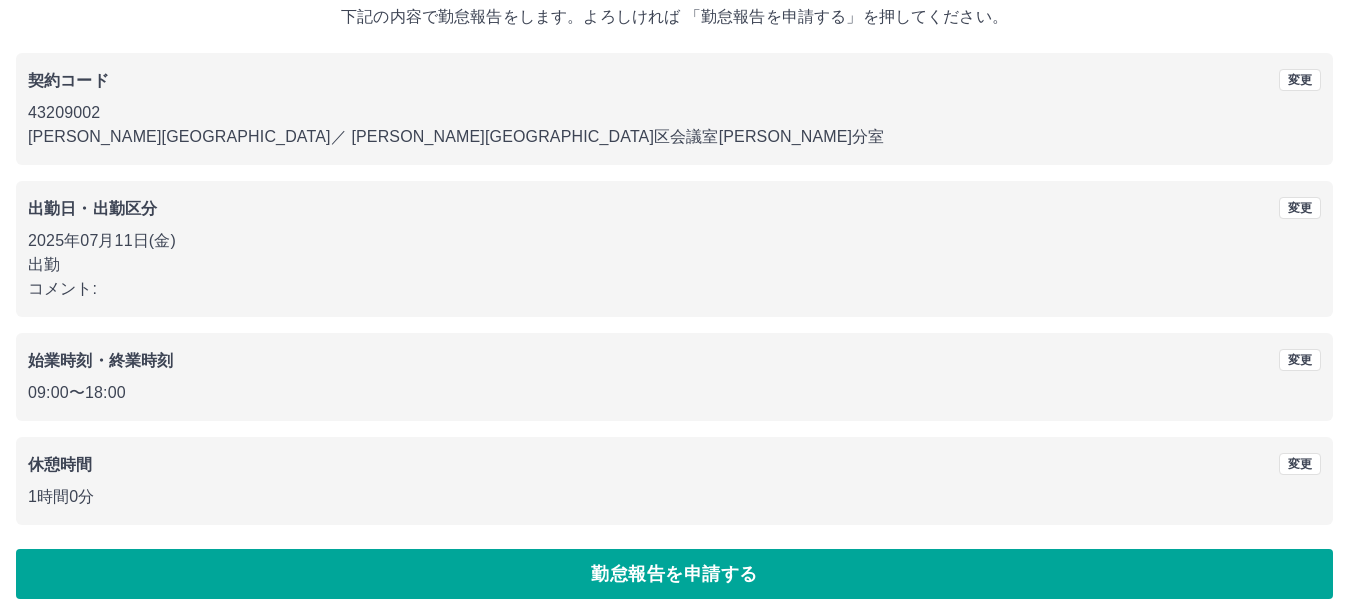 scroll, scrollTop: 142, scrollLeft: 0, axis: vertical 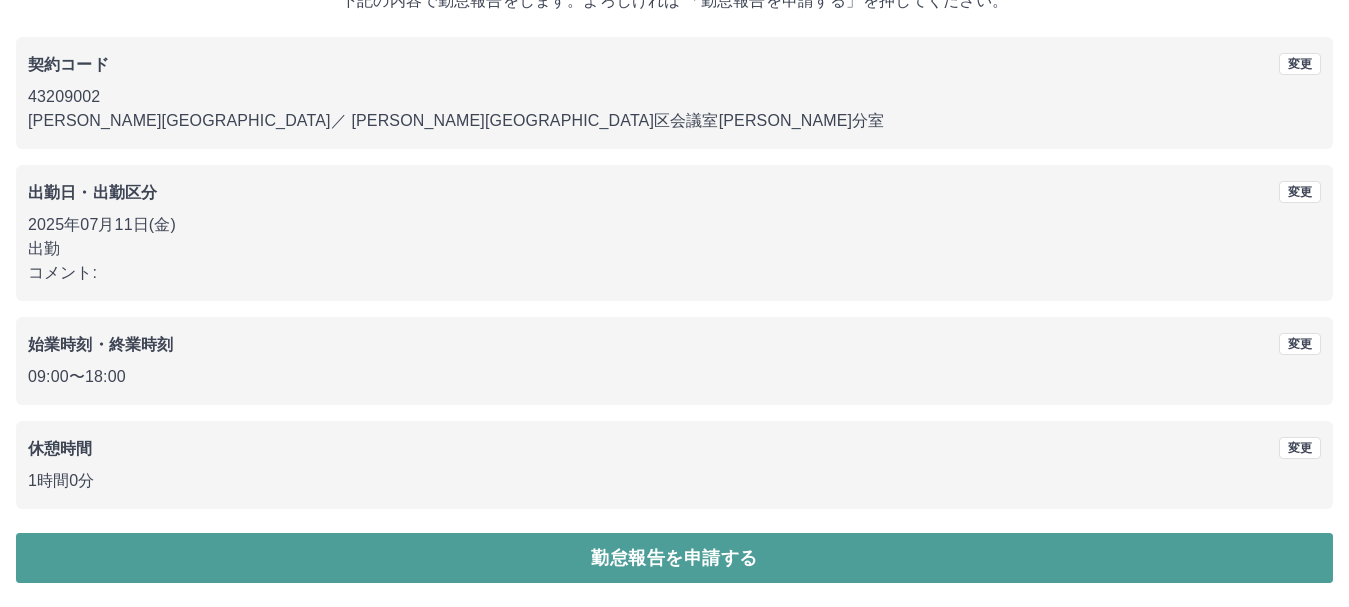 click on "勤怠報告を申請する" at bounding box center [674, 558] 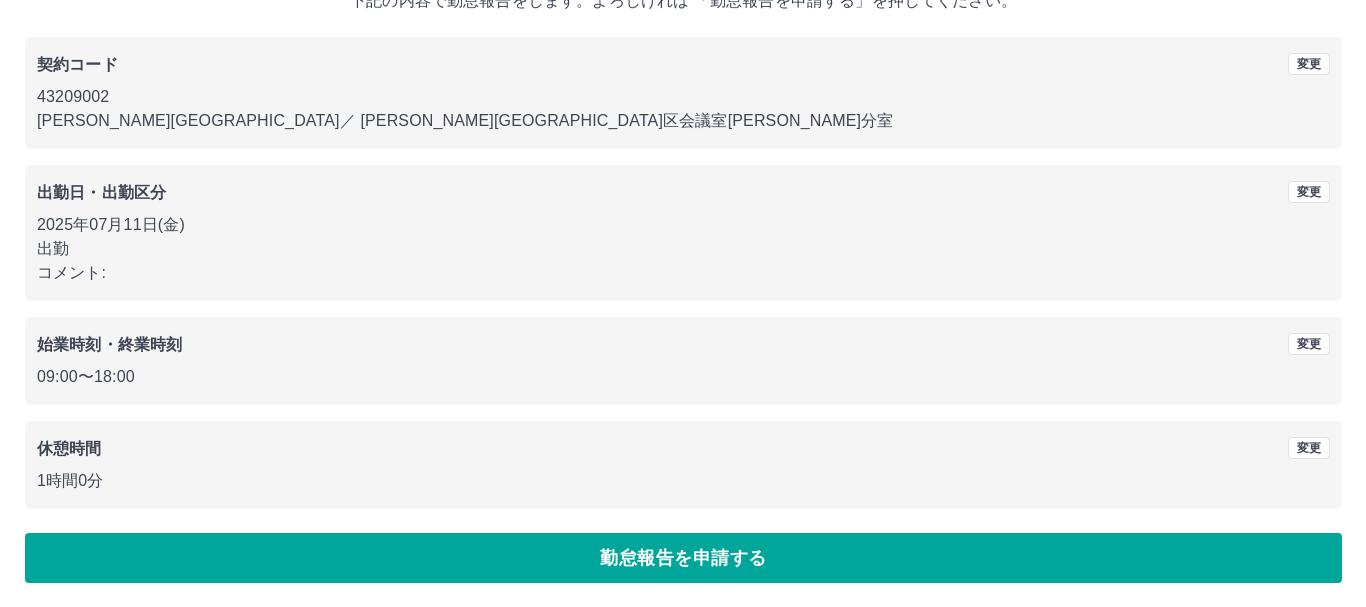 scroll, scrollTop: 0, scrollLeft: 0, axis: both 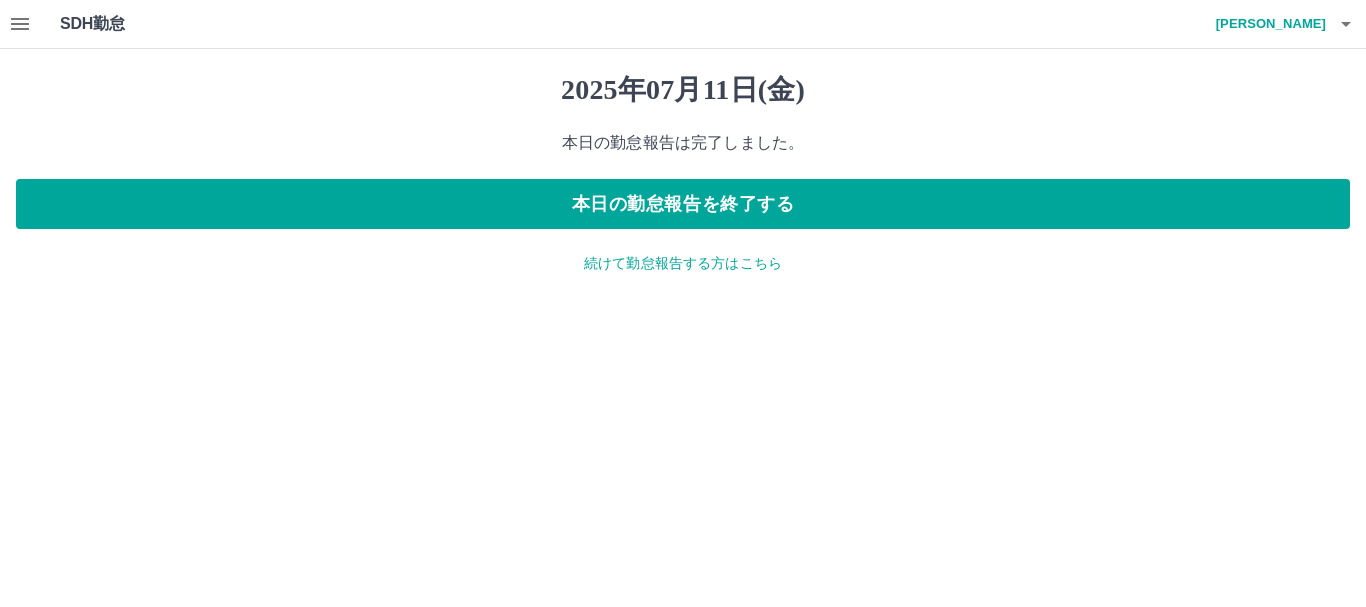 click on "SDH勤怠 細谷　洋子 2025年07月11日(金) 本日の勤怠報告は完了しました。 本日の勤怠報告を終了する 続けて勤怠報告する方はこちら SDH勤怠" at bounding box center (683, 149) 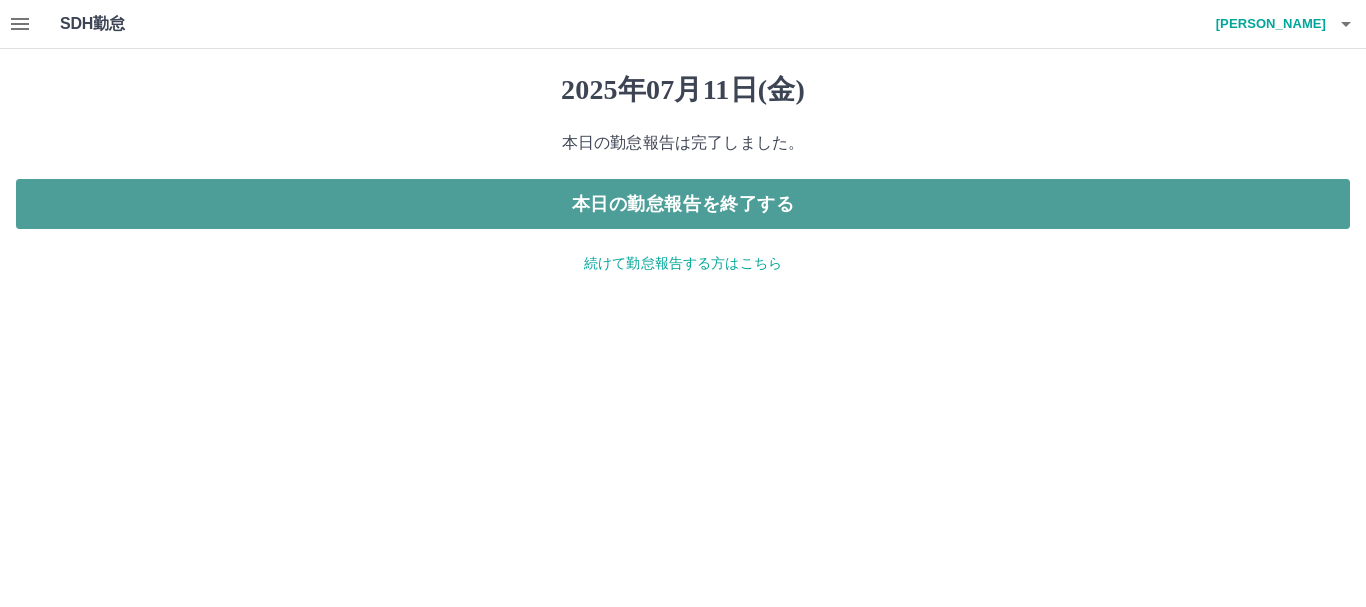 click on "本日の勤怠報告を終了する" at bounding box center [683, 204] 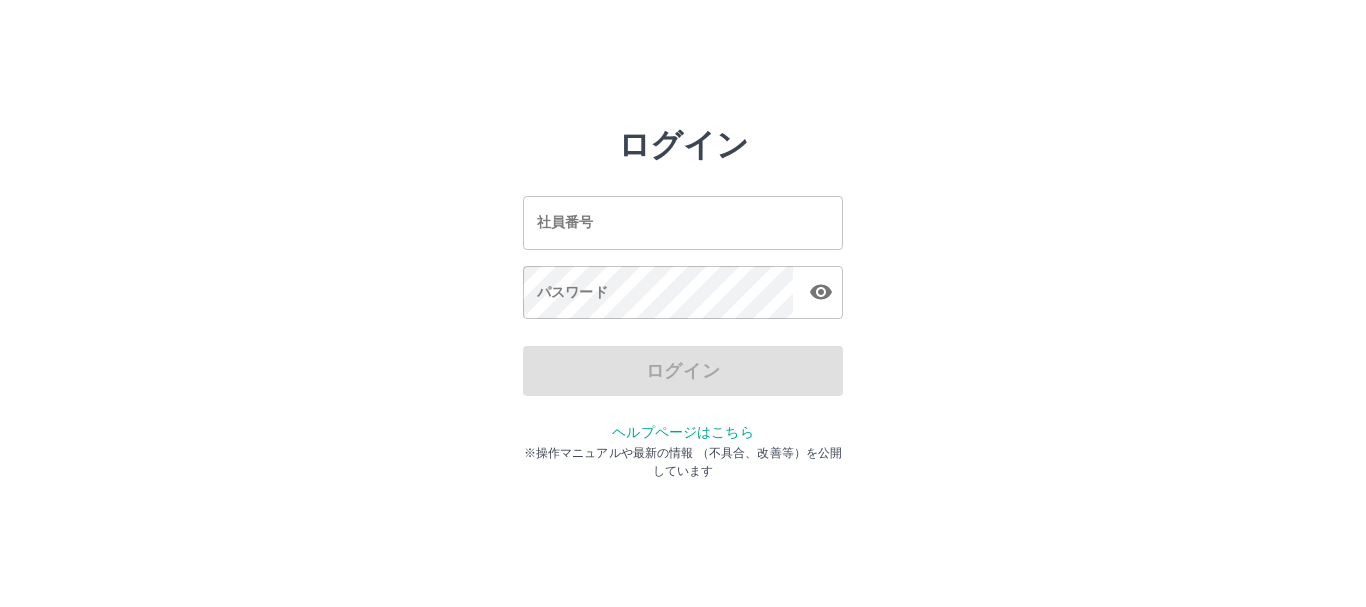 scroll, scrollTop: 0, scrollLeft: 0, axis: both 